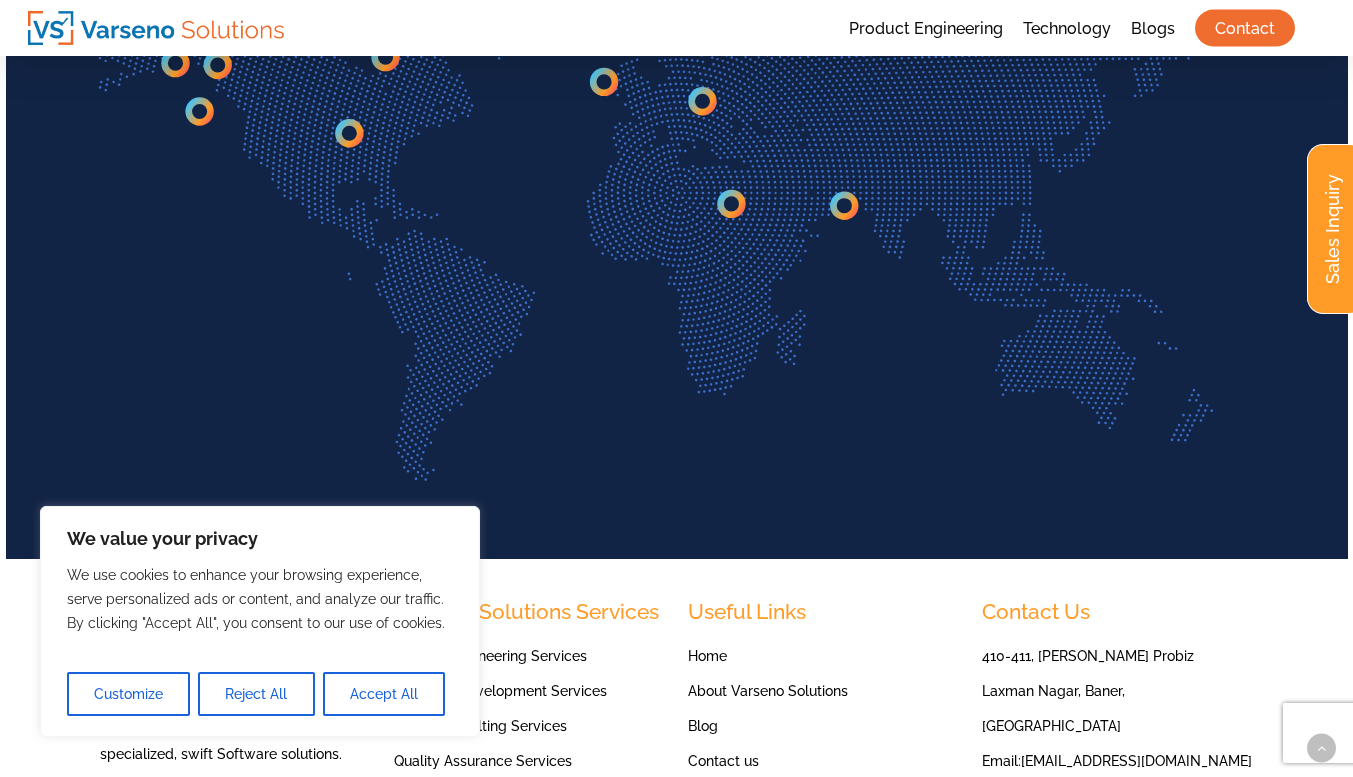 scroll, scrollTop: 4690, scrollLeft: 0, axis: vertical 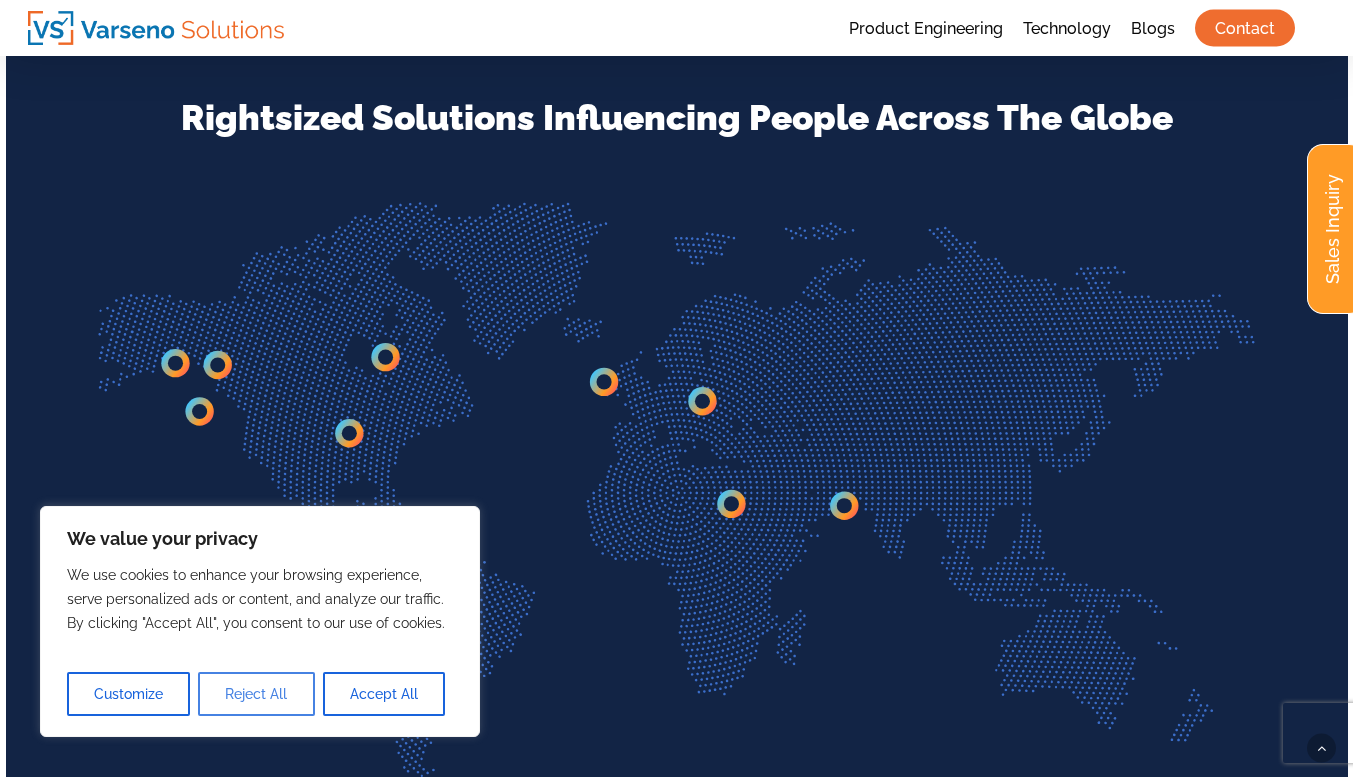 click on "Reject All" at bounding box center (256, 694) 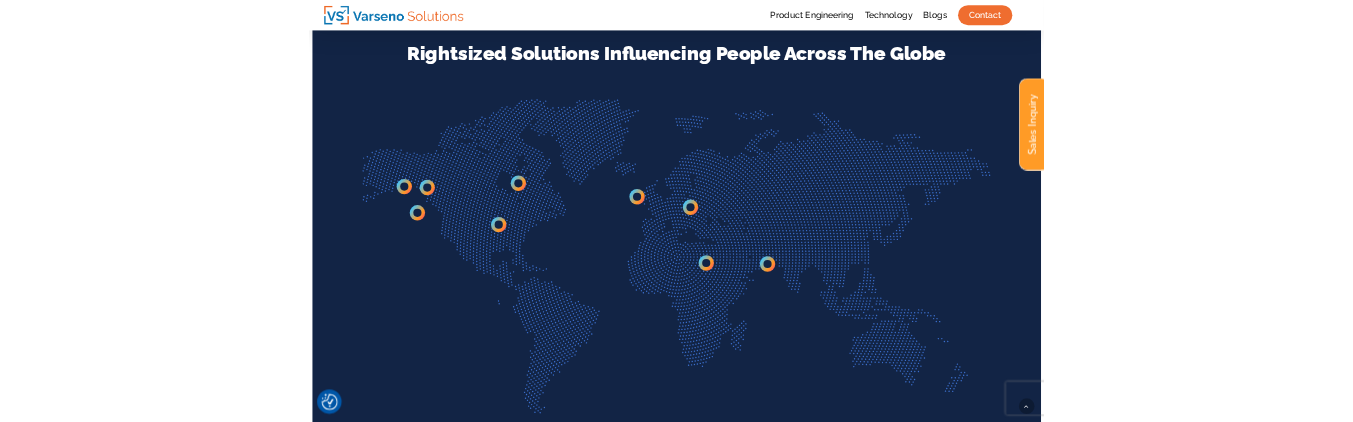 scroll, scrollTop: 4669, scrollLeft: 0, axis: vertical 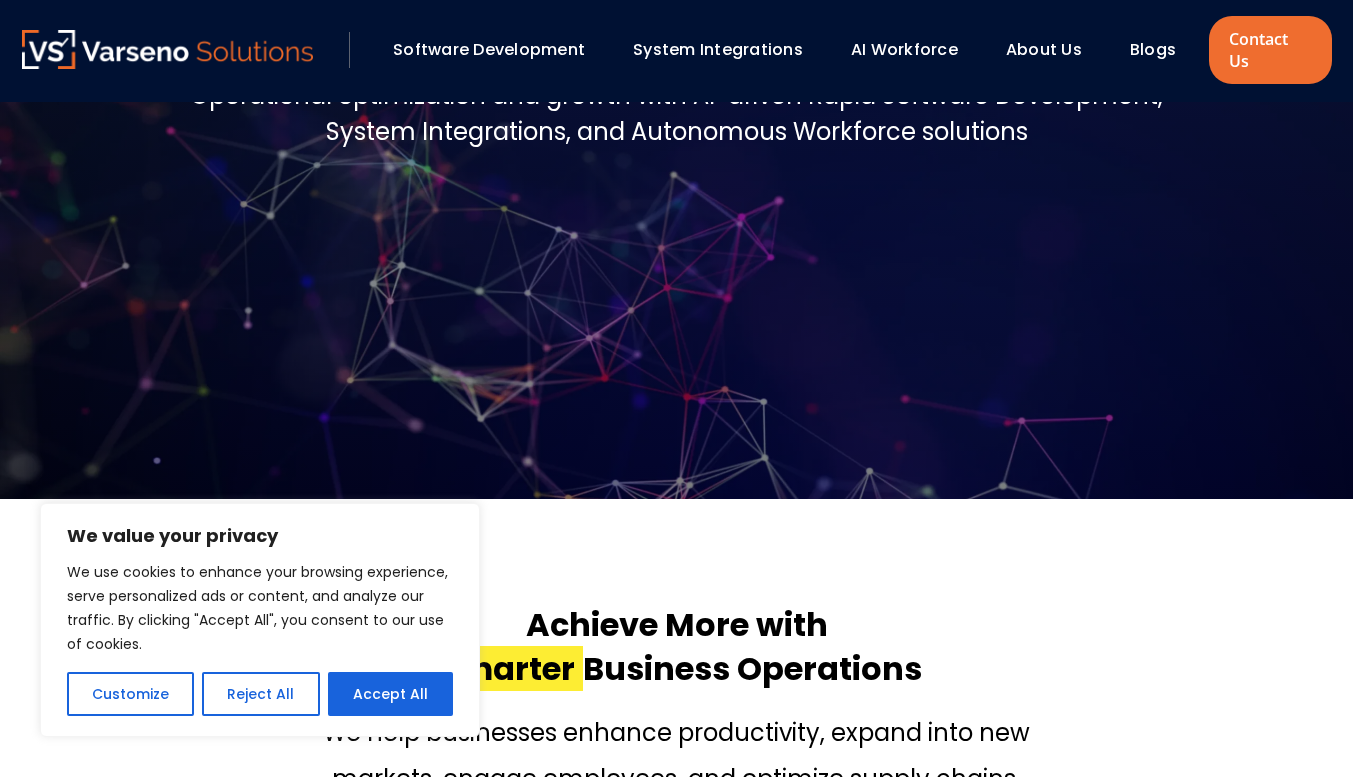 click on "Software Development" at bounding box center (489, 49) 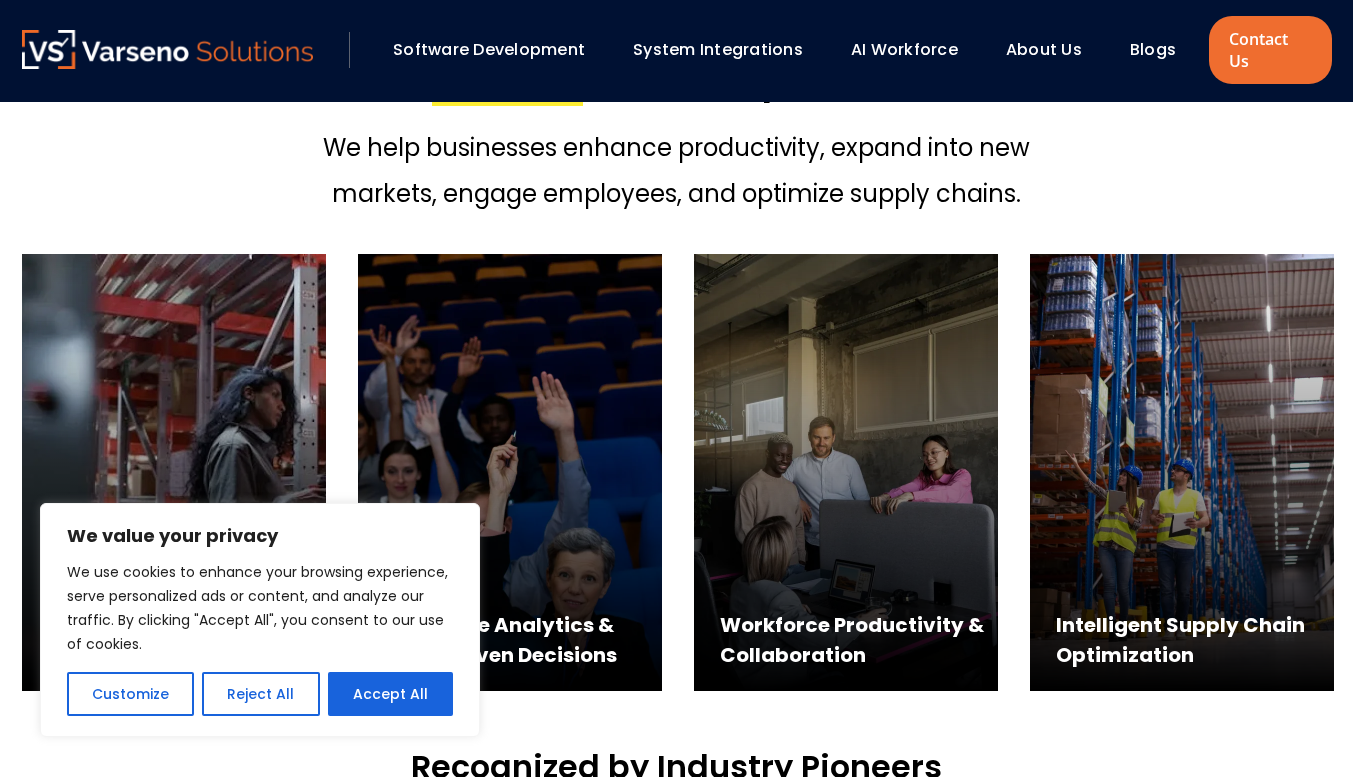scroll, scrollTop: 931, scrollLeft: 0, axis: vertical 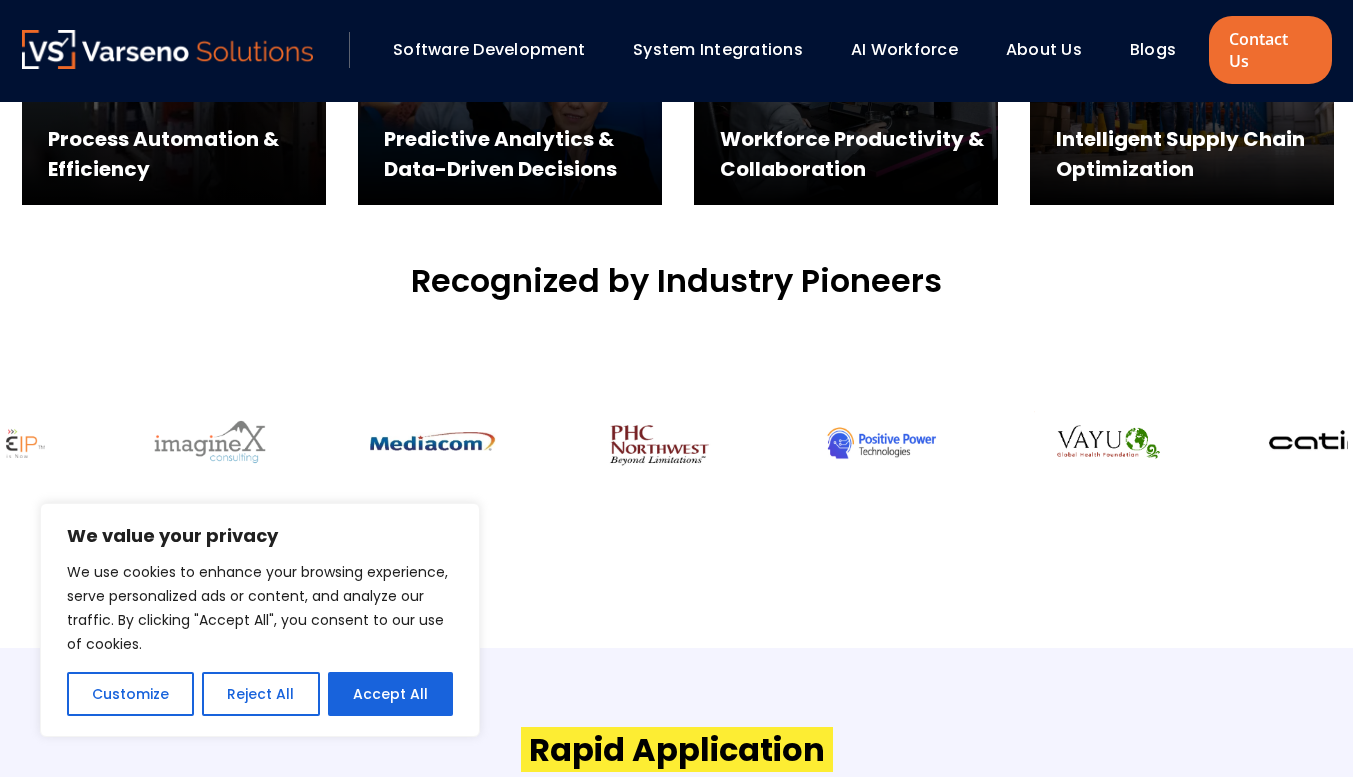 drag, startPoint x: 462, startPoint y: 413, endPoint x: 1015, endPoint y: 409, distance: 553.01447 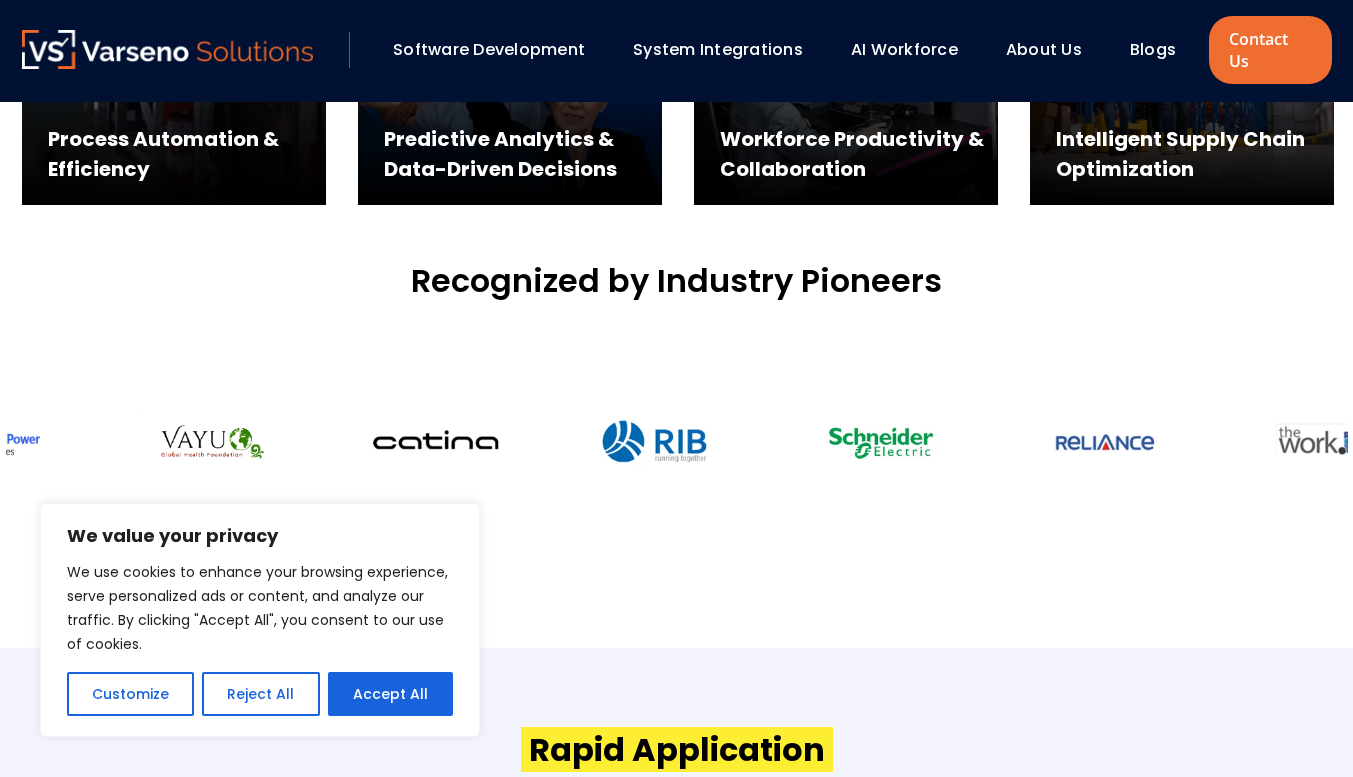 drag, startPoint x: 936, startPoint y: 423, endPoint x: 296, endPoint y: 448, distance: 640.4881 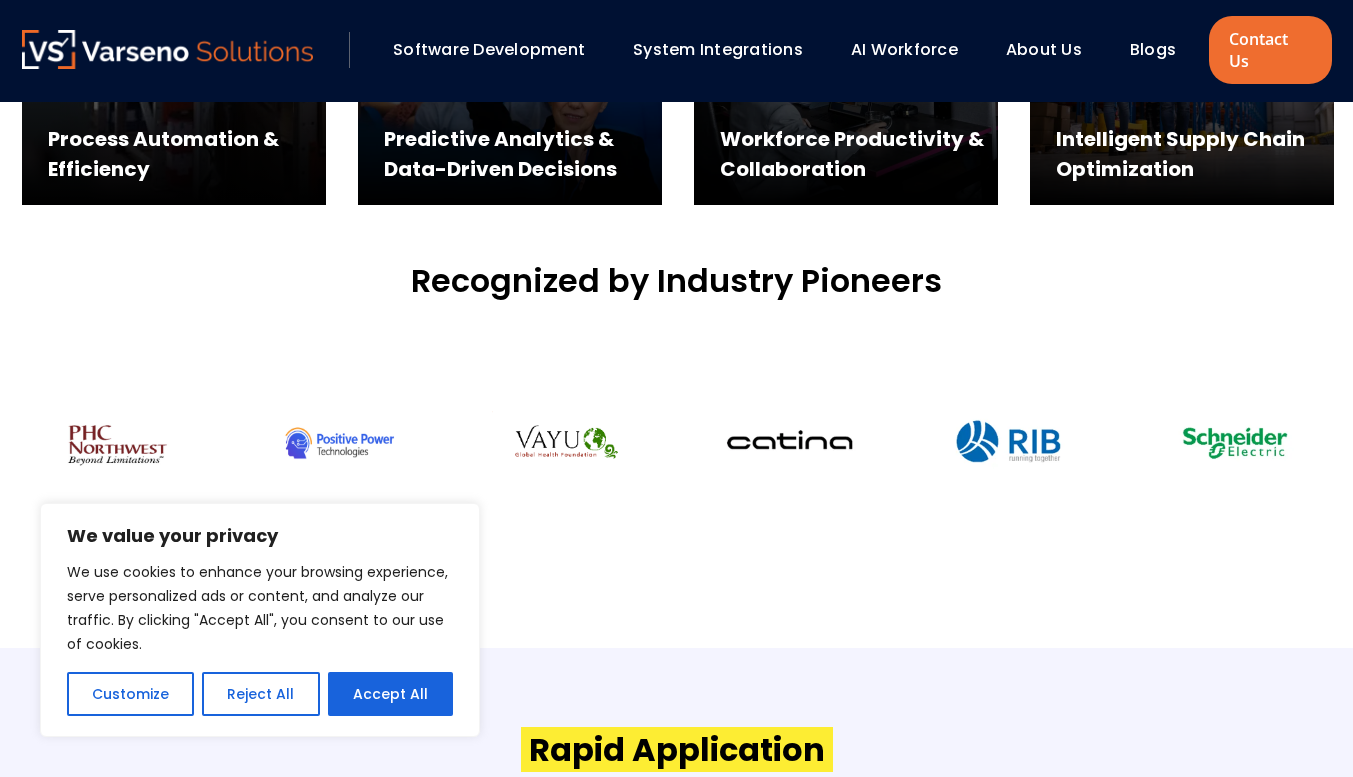 drag, startPoint x: 741, startPoint y: 431, endPoint x: 0, endPoint y: 444, distance: 741.114 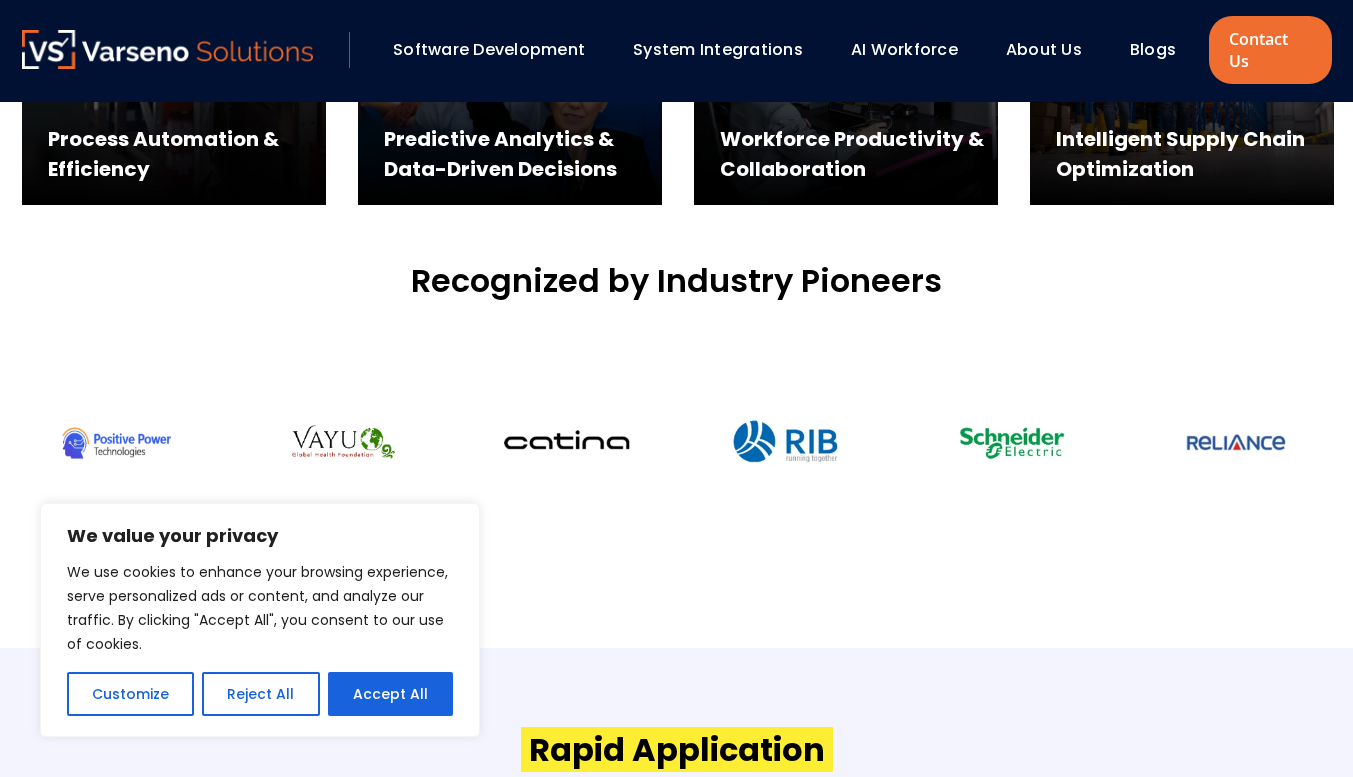 drag, startPoint x: 807, startPoint y: 431, endPoint x: 143, endPoint y: 438, distance: 664.0369 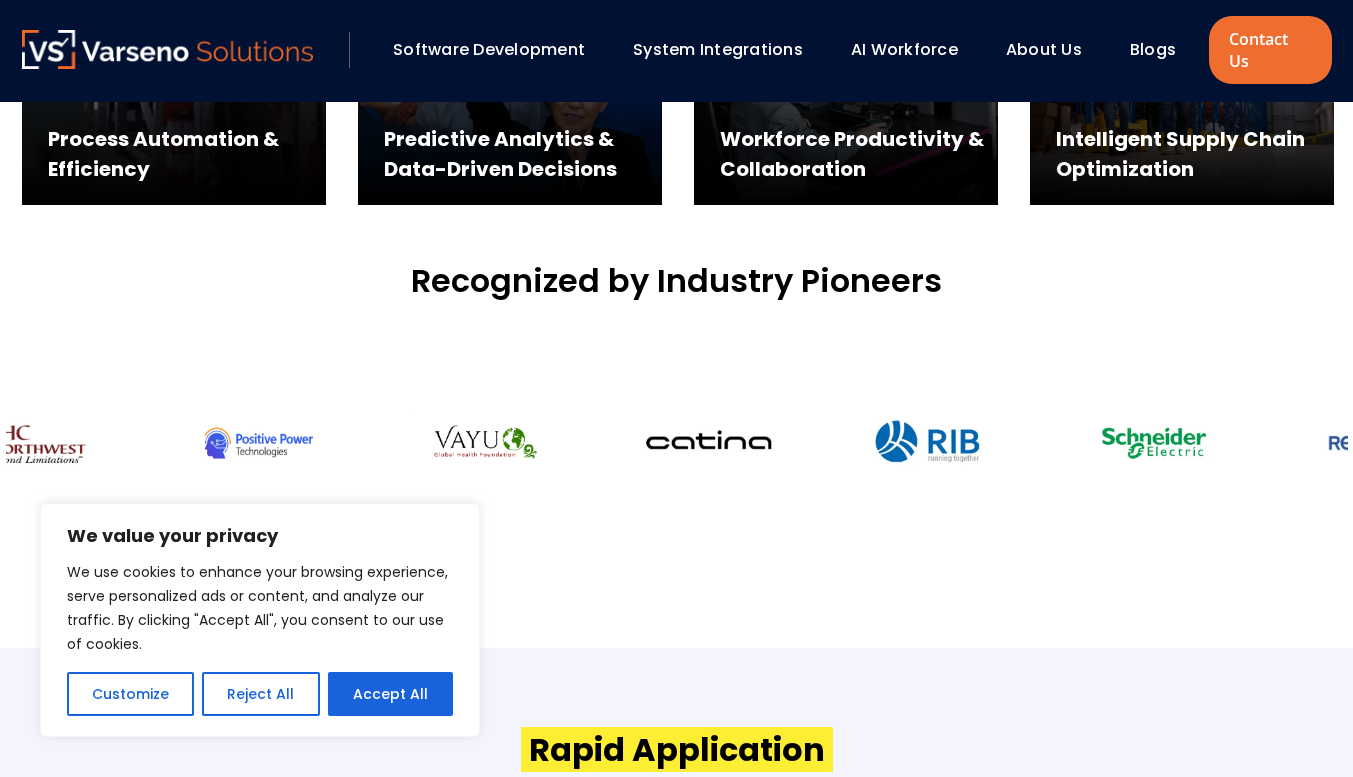 drag, startPoint x: 940, startPoint y: 408, endPoint x: 0, endPoint y: 435, distance: 940.3877 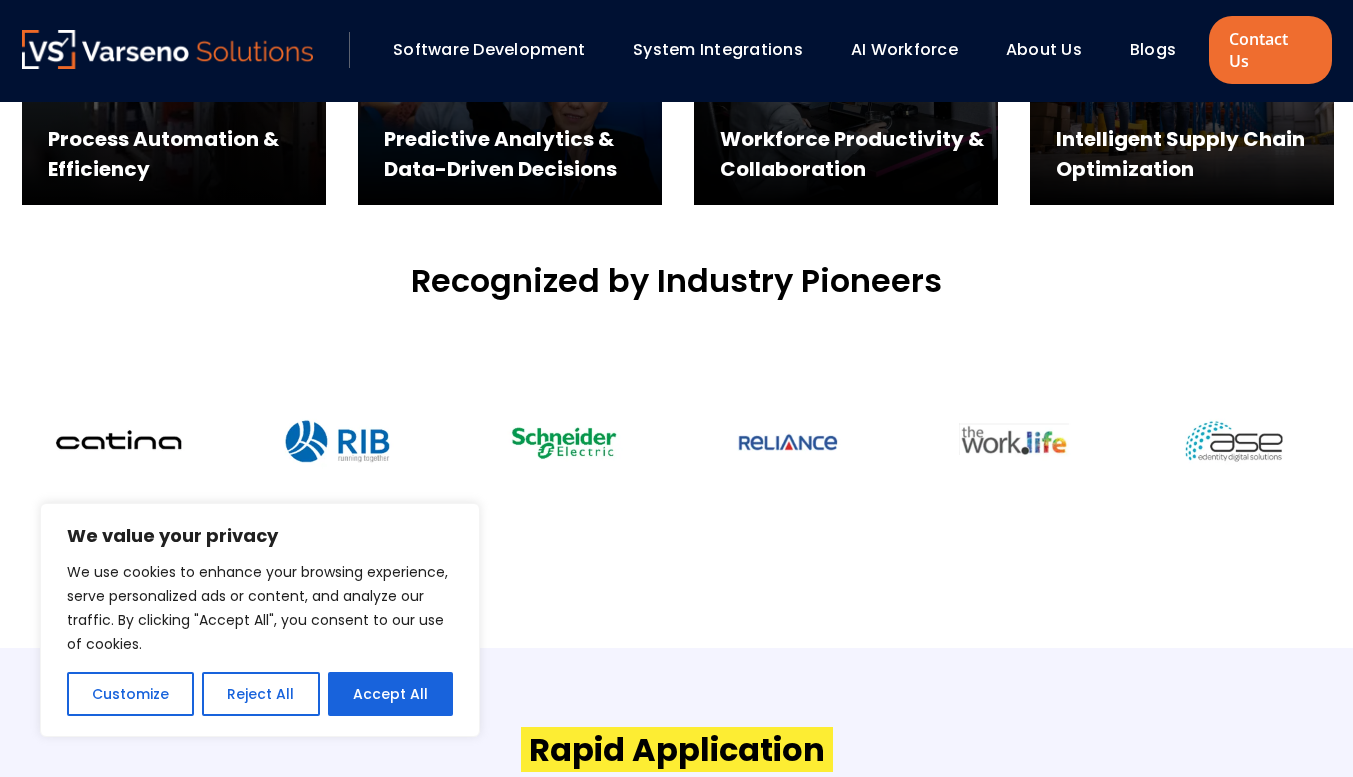 drag, startPoint x: 601, startPoint y: 434, endPoint x: 1070, endPoint y: 432, distance: 469.00427 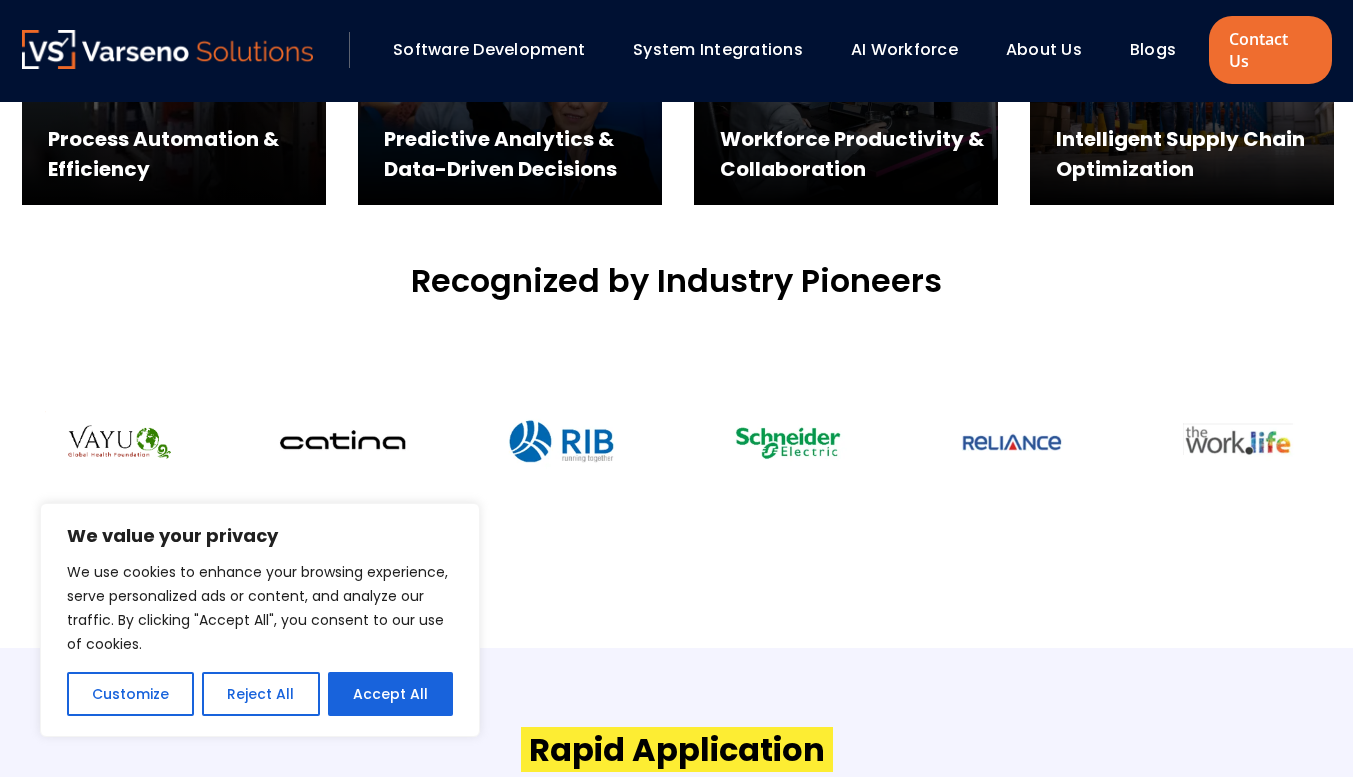 drag, startPoint x: 472, startPoint y: 434, endPoint x: 1367, endPoint y: 416, distance: 895.18097 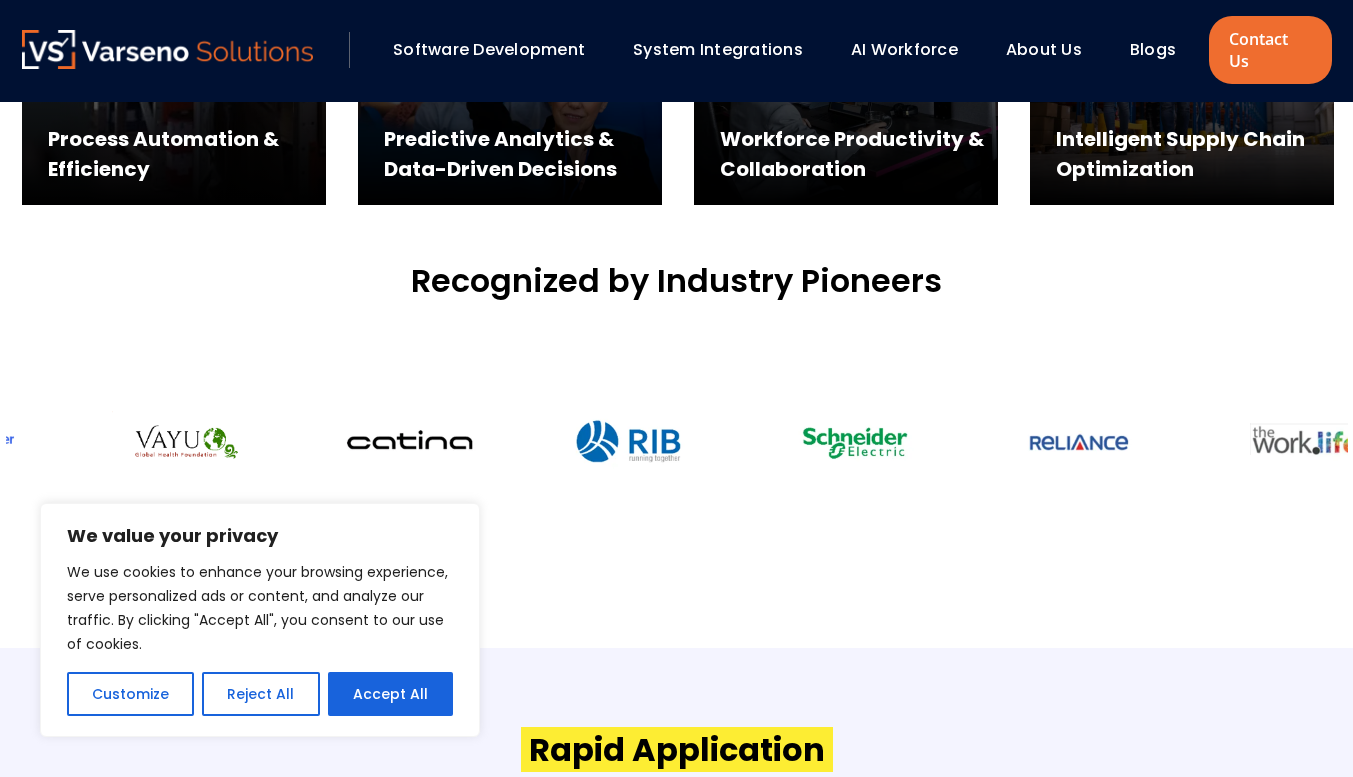 drag, startPoint x: 675, startPoint y: 419, endPoint x: 1155, endPoint y: 414, distance: 480.02603 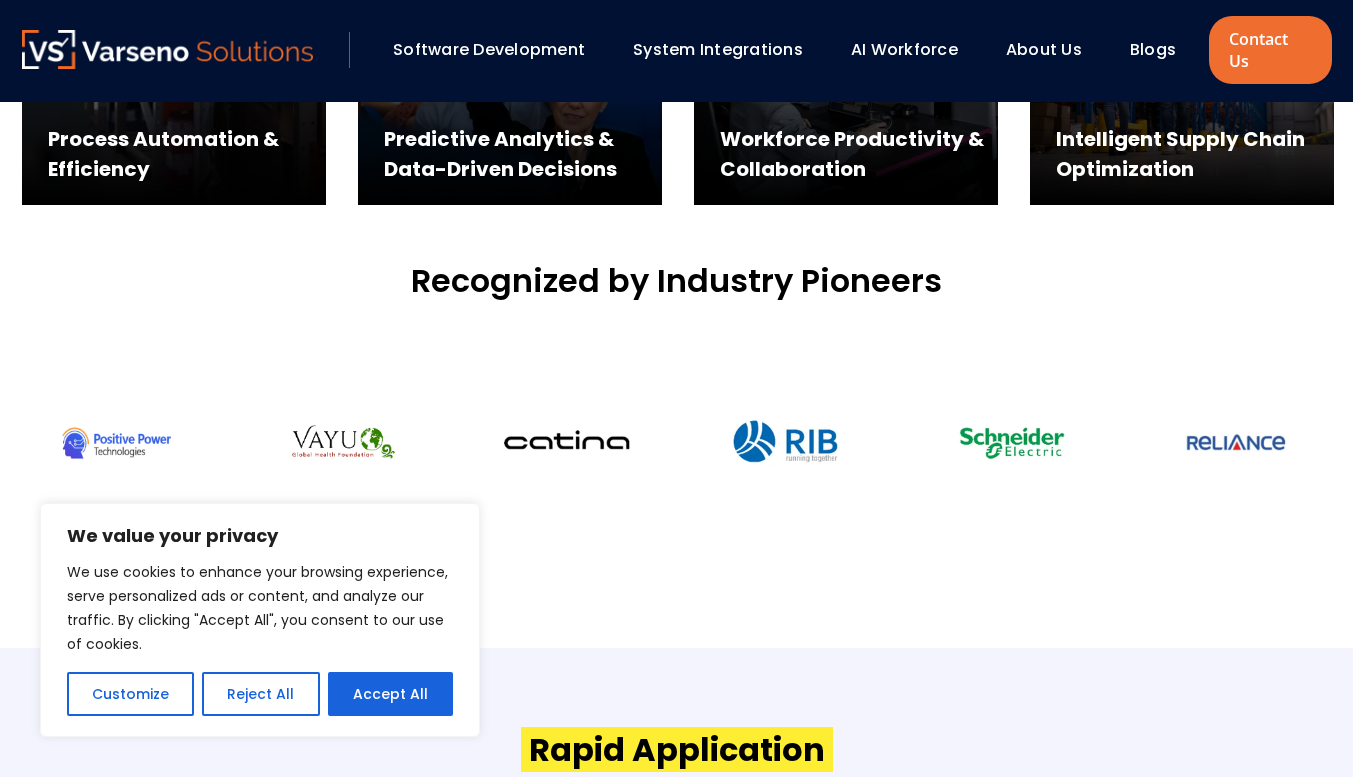drag, startPoint x: 1102, startPoint y: 424, endPoint x: 372, endPoint y: 437, distance: 730.1157 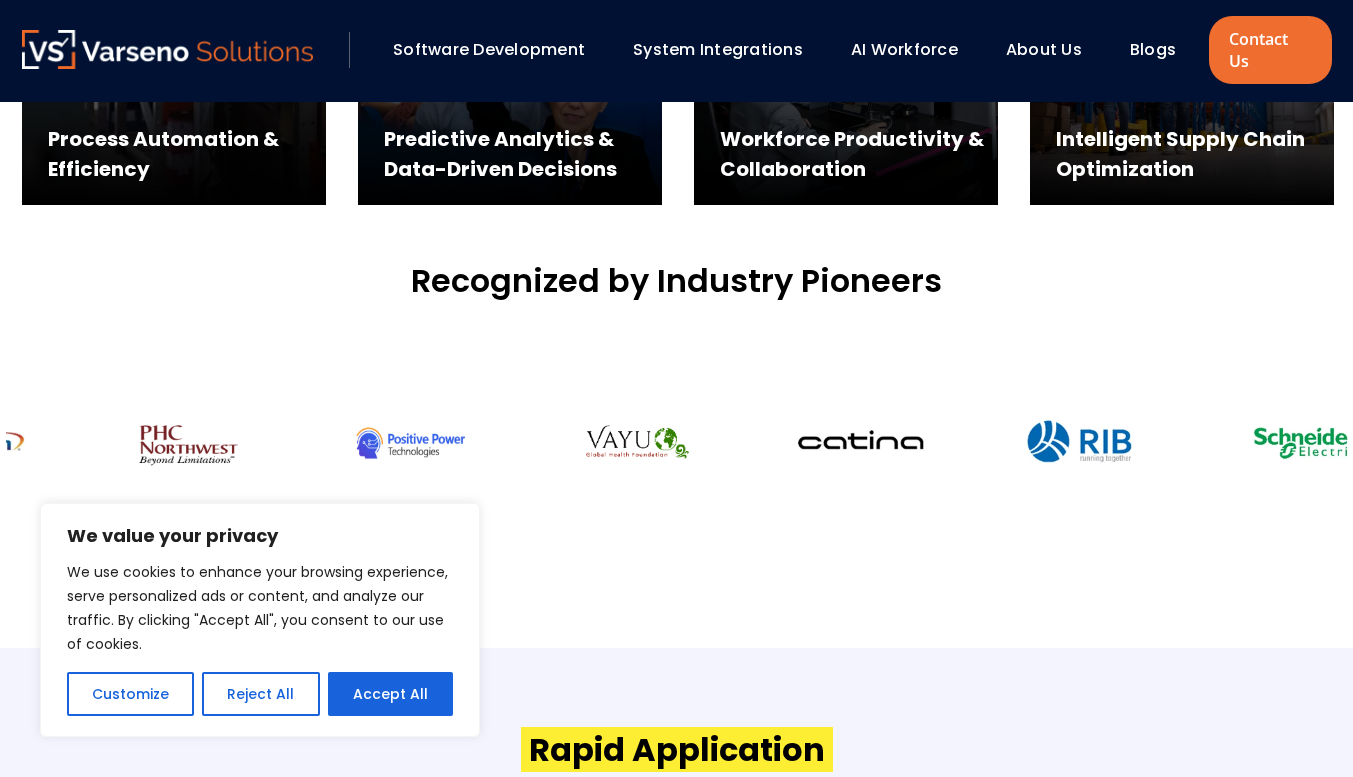 drag, startPoint x: 346, startPoint y: 438, endPoint x: 1050, endPoint y: 403, distance: 704.8695 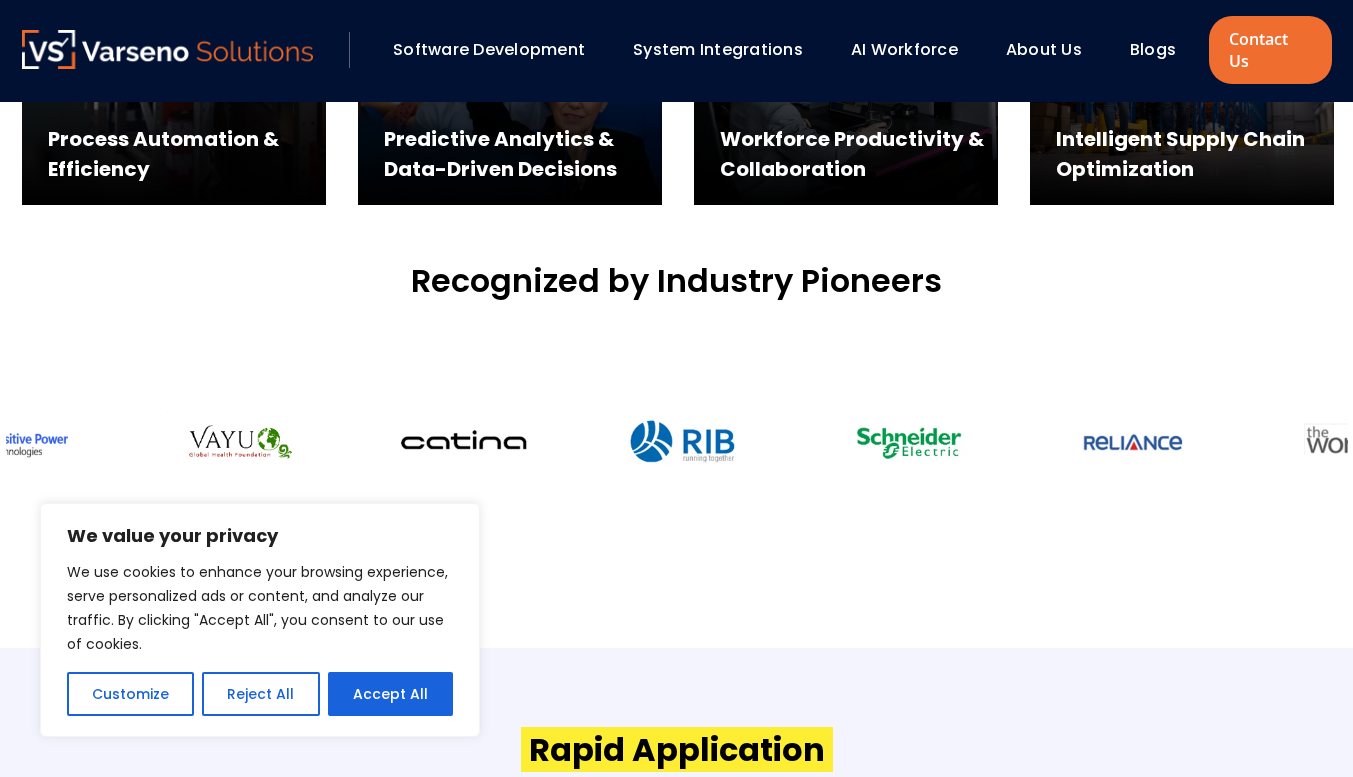 drag, startPoint x: 996, startPoint y: 410, endPoint x: 0, endPoint y: 431, distance: 996.2214 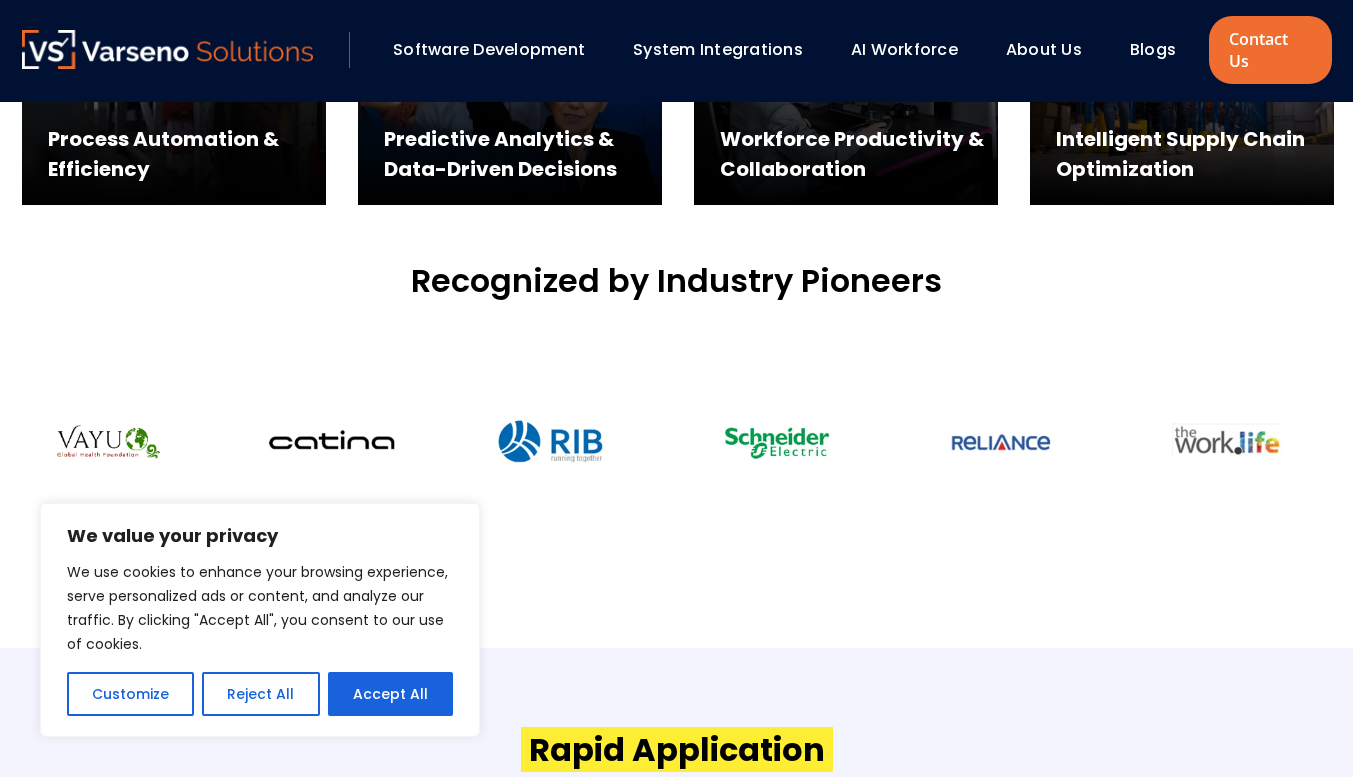 drag, startPoint x: 786, startPoint y: 428, endPoint x: 13, endPoint y: 440, distance: 773.09314 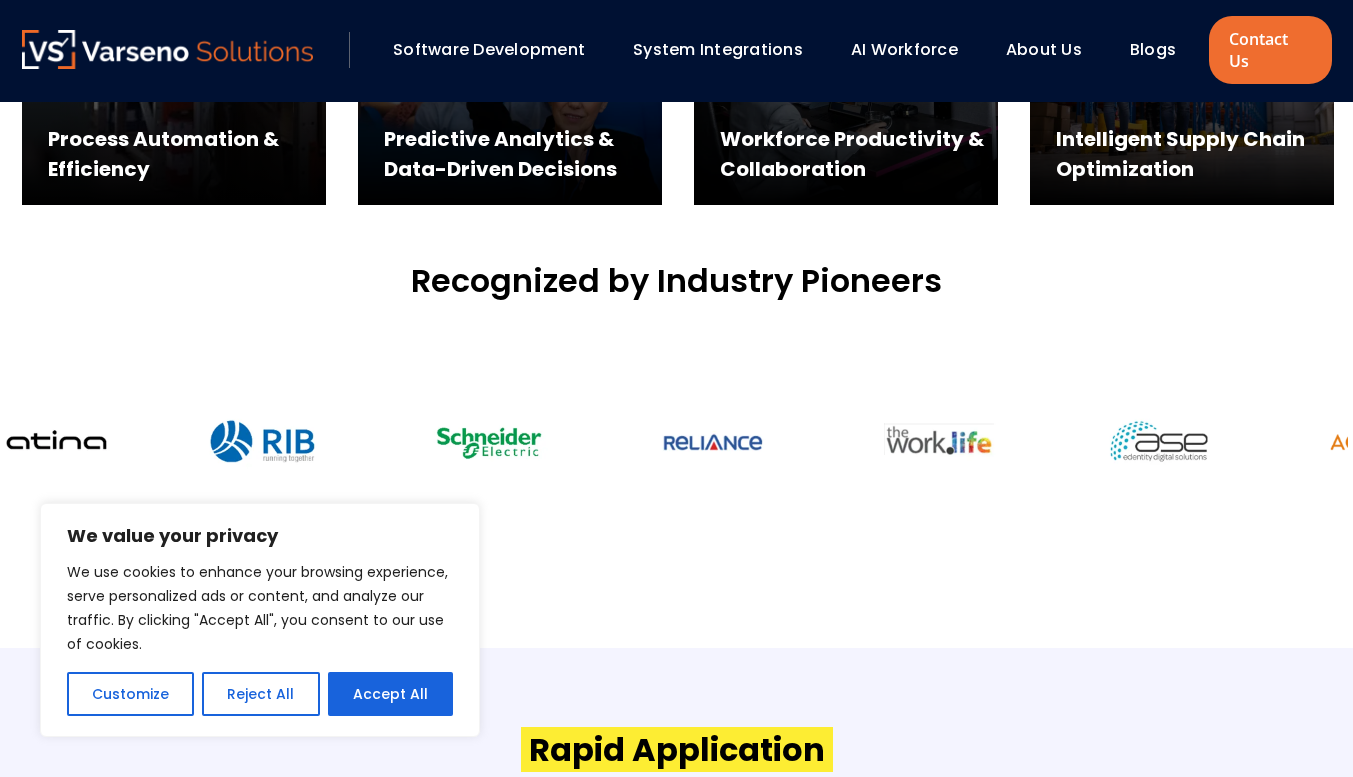 drag, startPoint x: 925, startPoint y: 435, endPoint x: 0, endPoint y: 430, distance: 925.0135 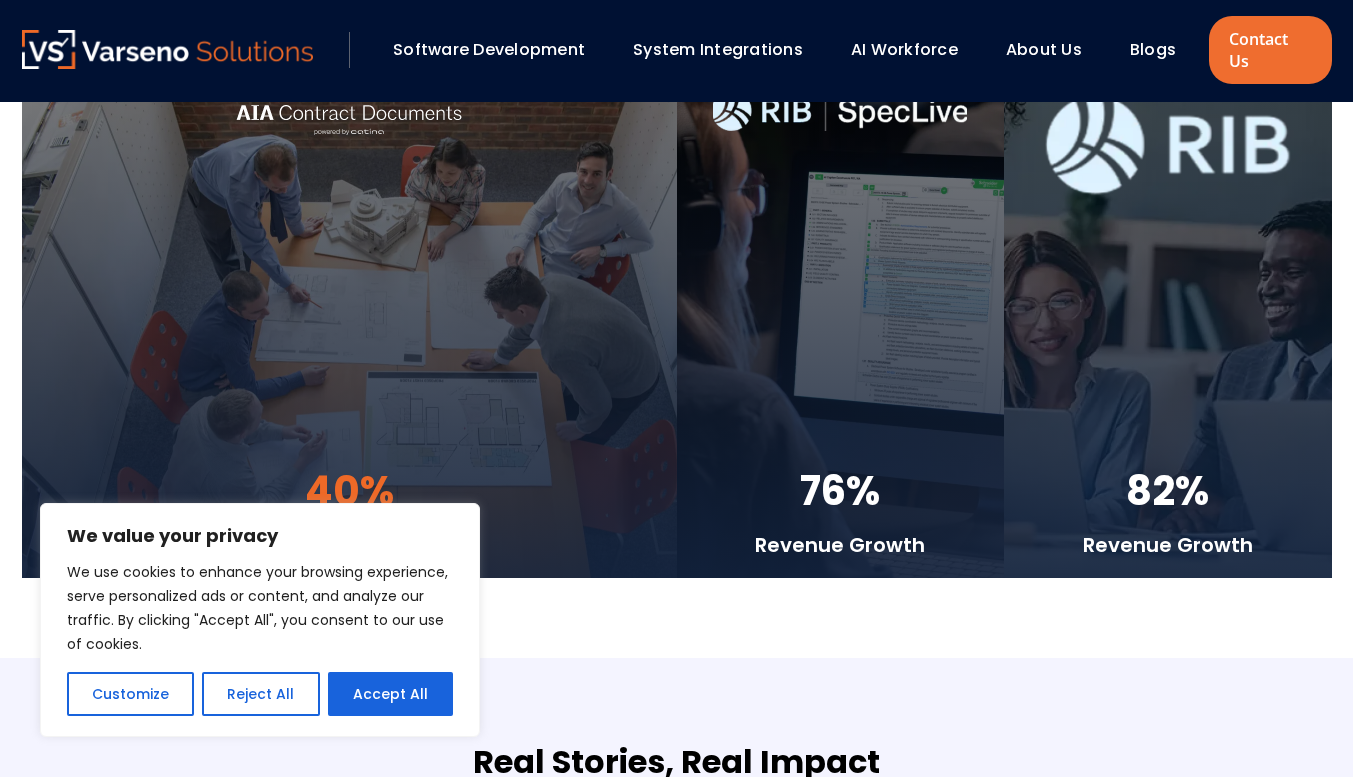 scroll, scrollTop: 4971, scrollLeft: 0, axis: vertical 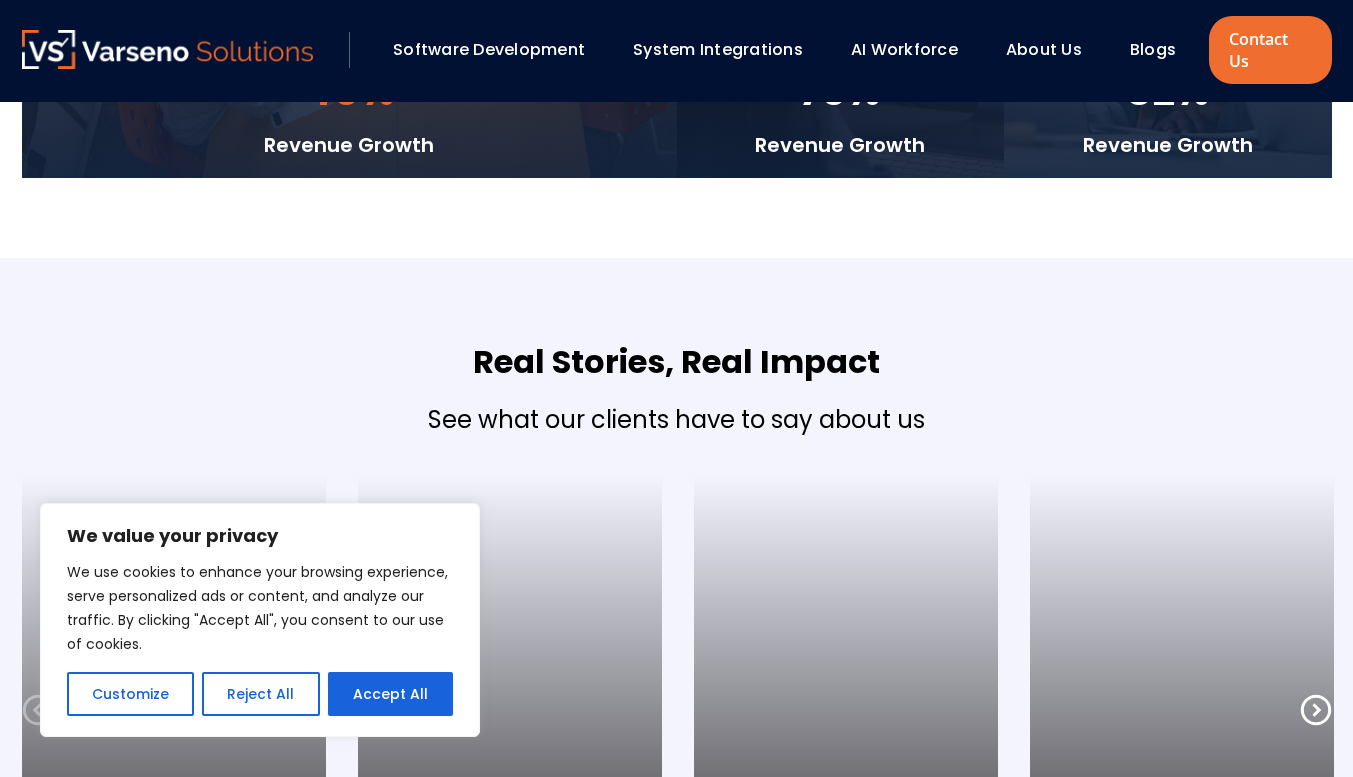click on "AI Workforce" at bounding box center [904, 49] 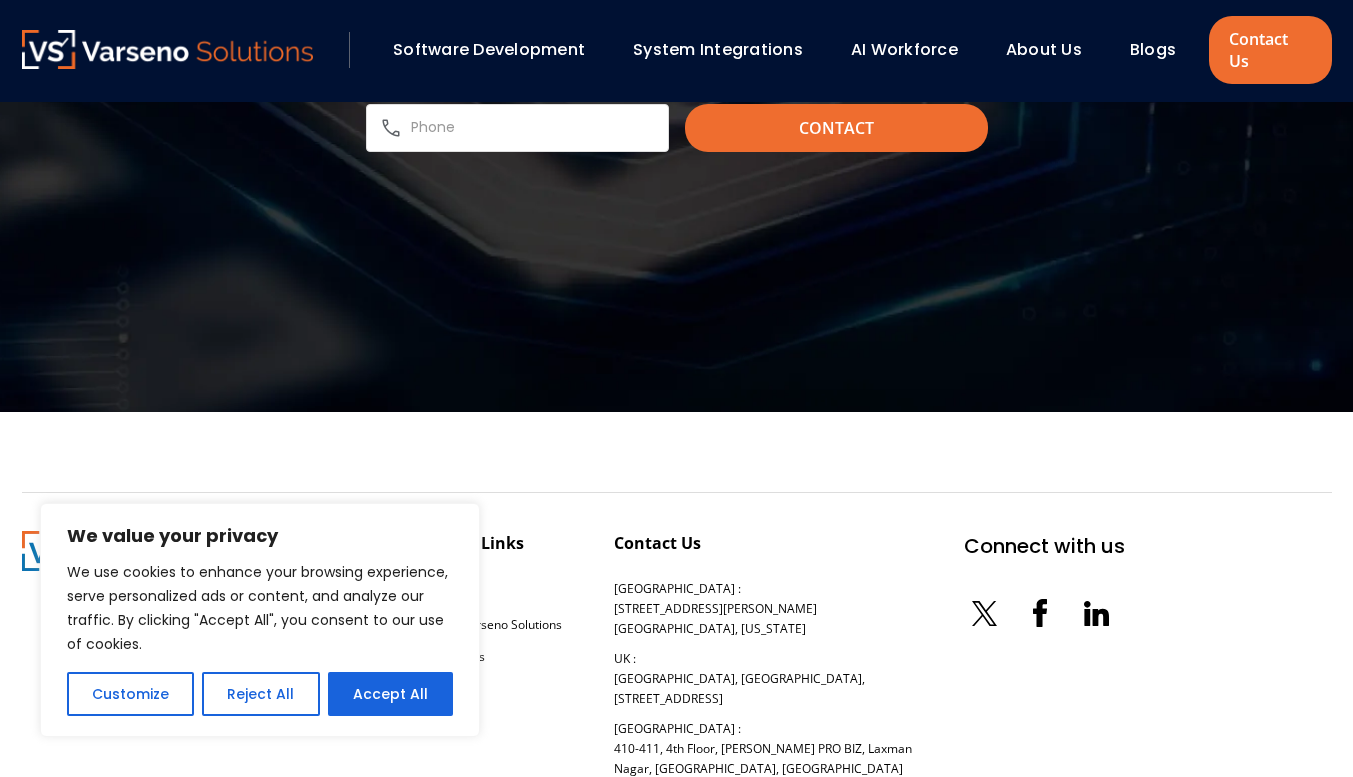 scroll, scrollTop: 2700, scrollLeft: 0, axis: vertical 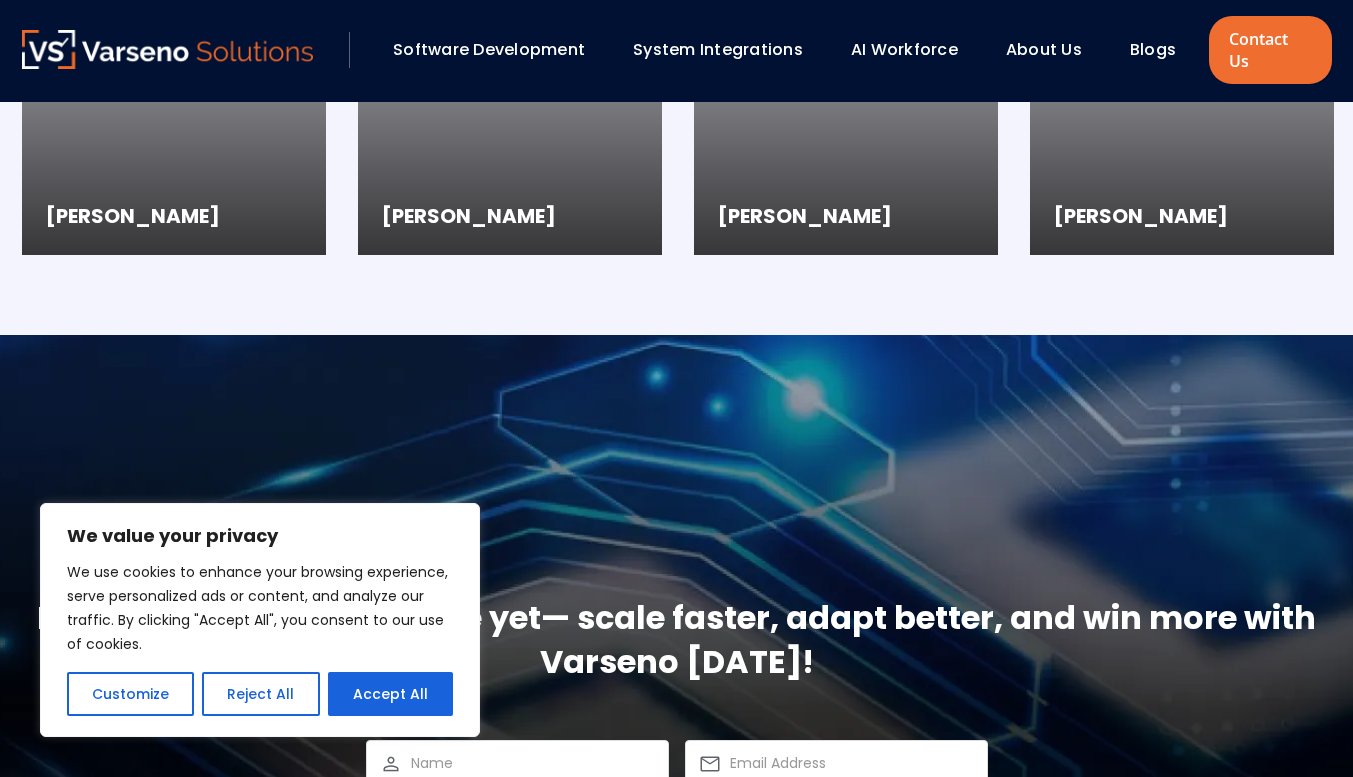 click on "Software Development" at bounding box center [489, 49] 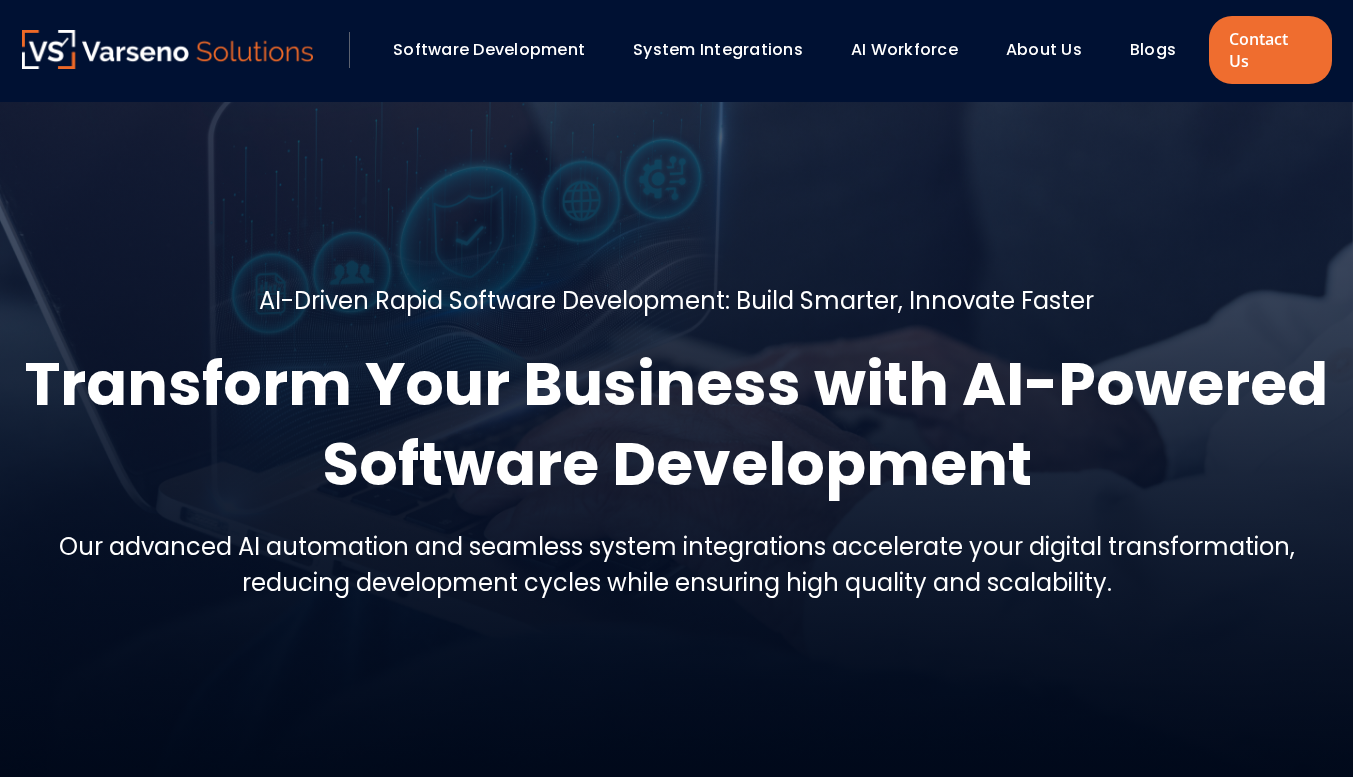 scroll, scrollTop: 0, scrollLeft: 0, axis: both 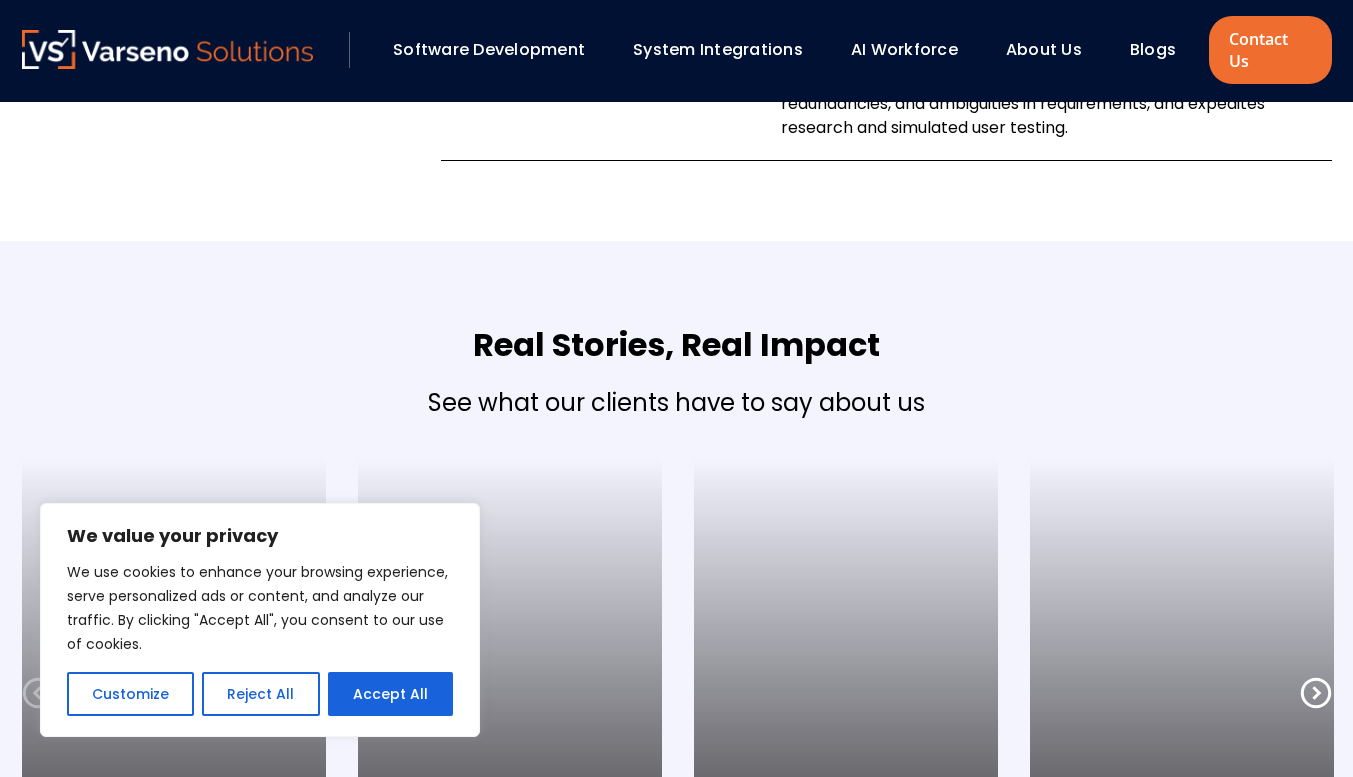 click on "Software Development
System Integrations
AI Workforce
About Us" at bounding box center (676, 51) 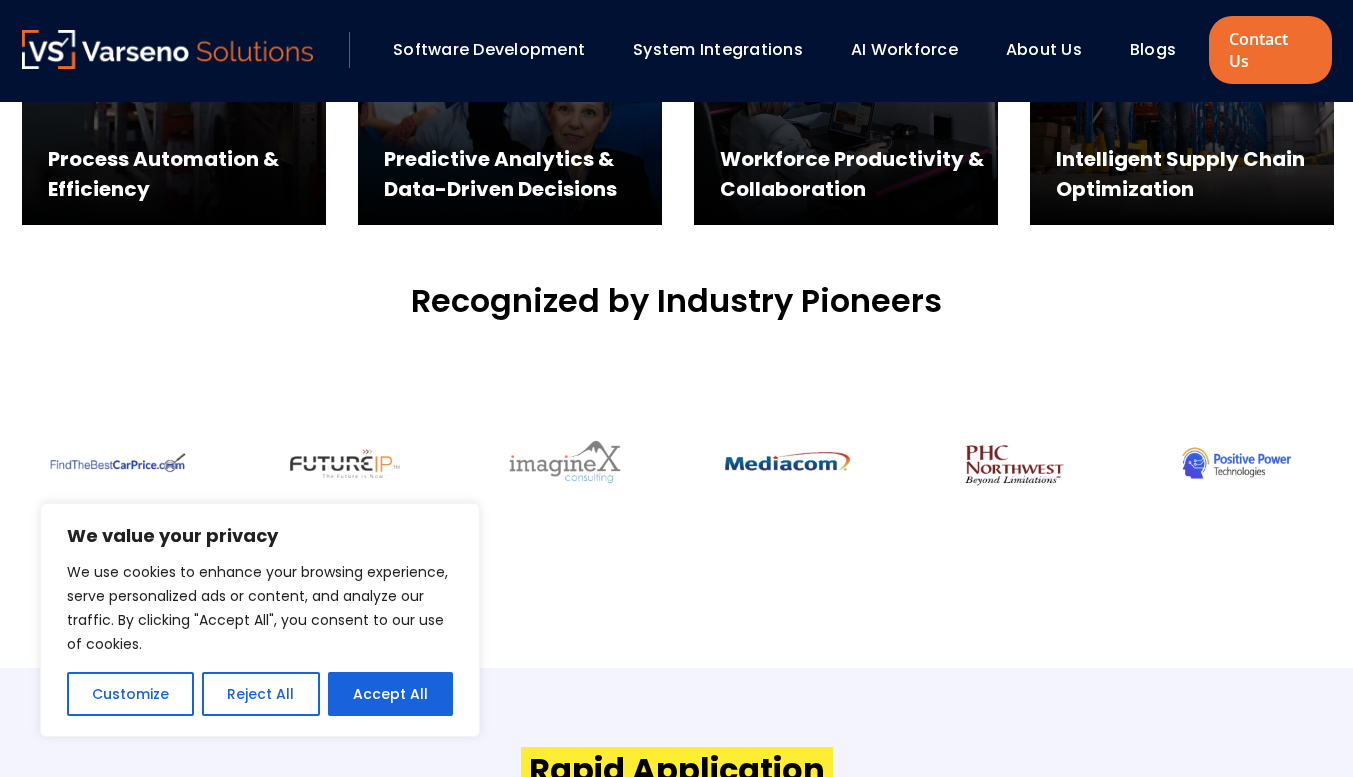scroll, scrollTop: 1300, scrollLeft: 0, axis: vertical 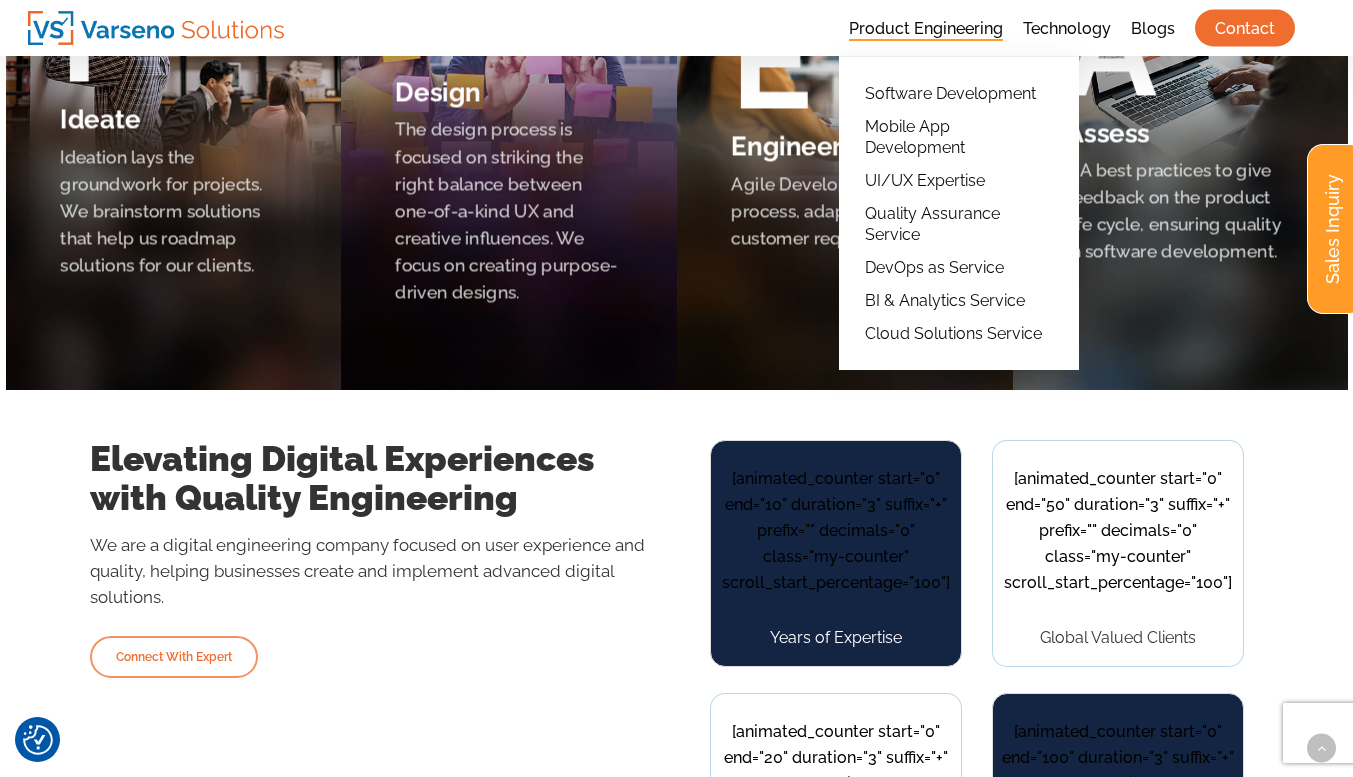 click on "Product Engineering" at bounding box center [926, 28] 